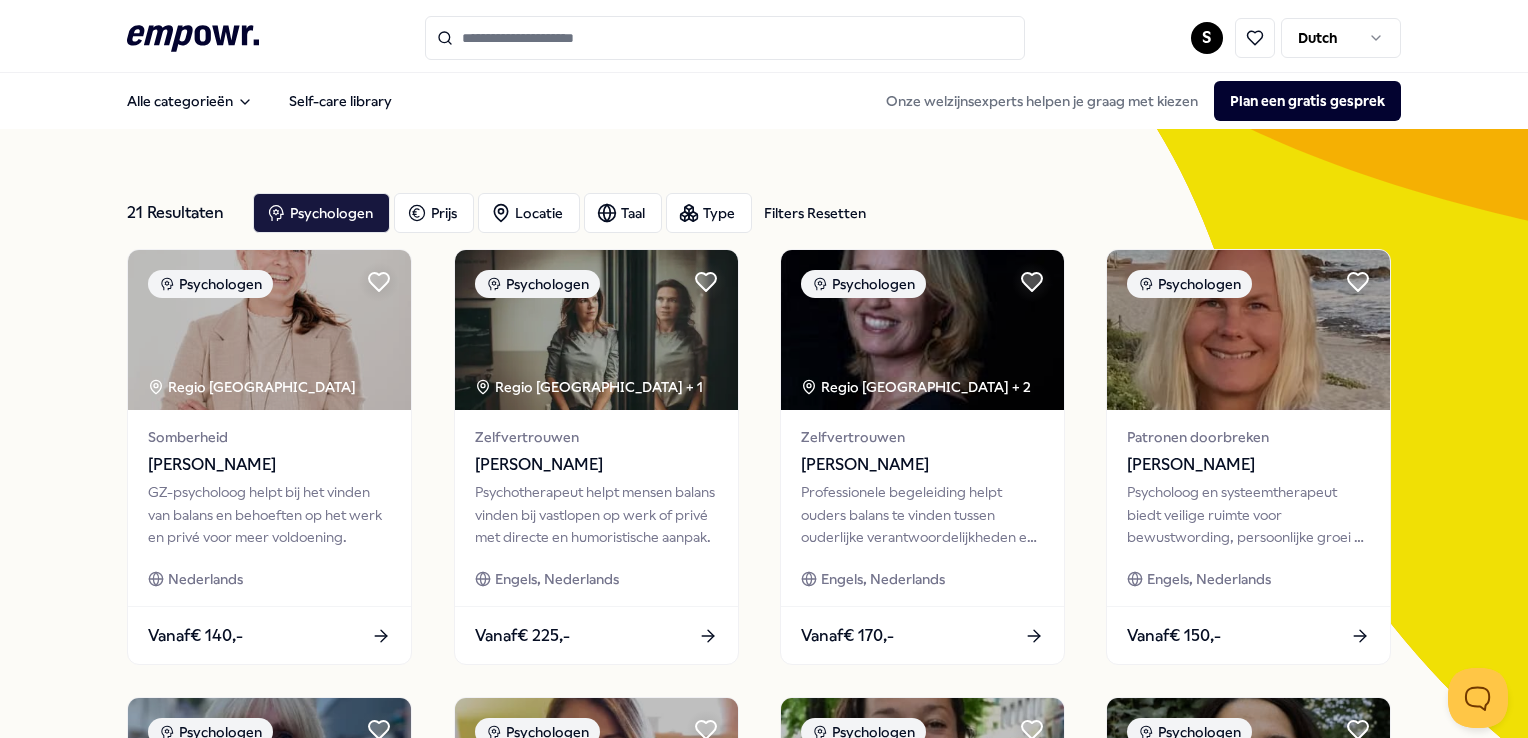 scroll, scrollTop: 0, scrollLeft: 0, axis: both 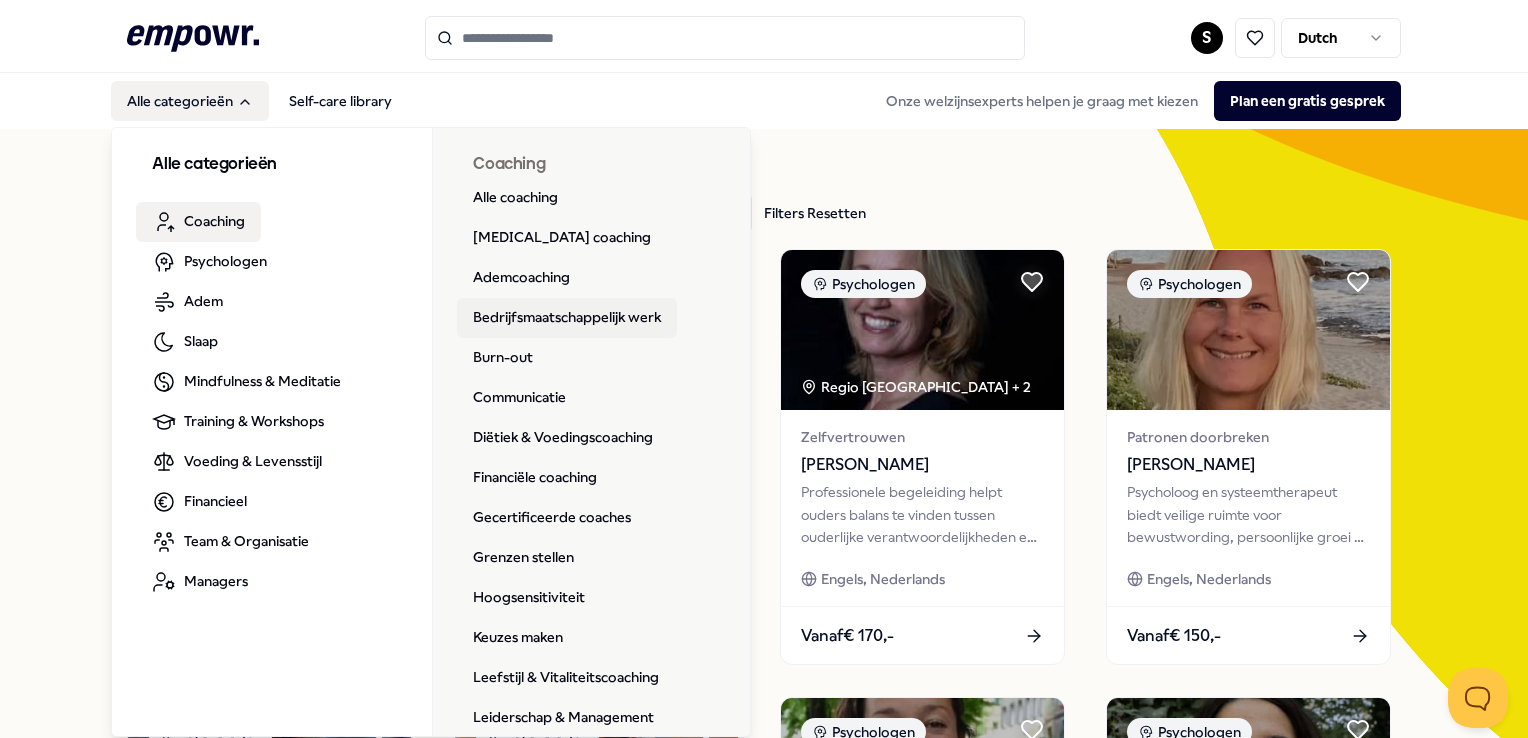 click on "Bedrijfsmaatschappelijk werk" at bounding box center [567, 318] 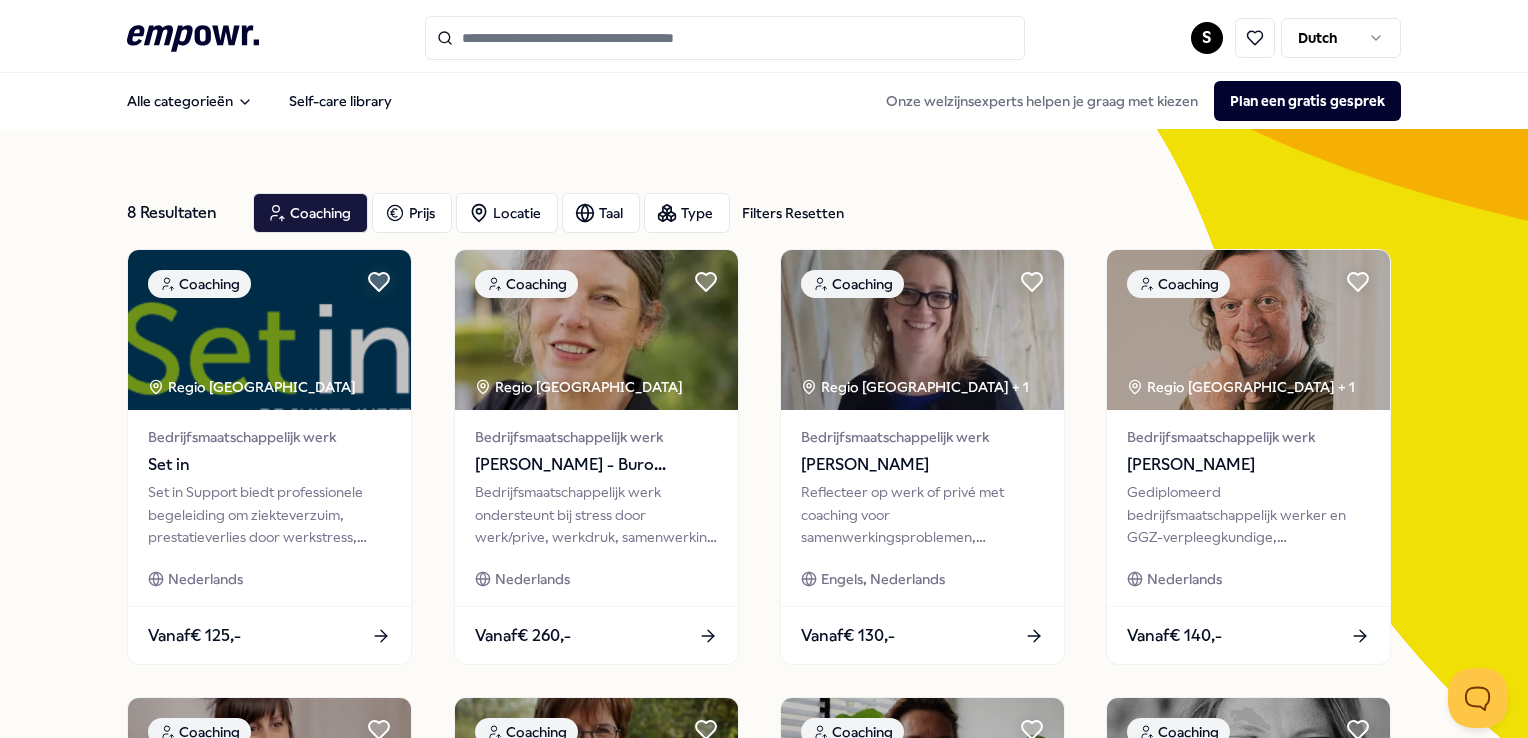 scroll, scrollTop: 0, scrollLeft: 0, axis: both 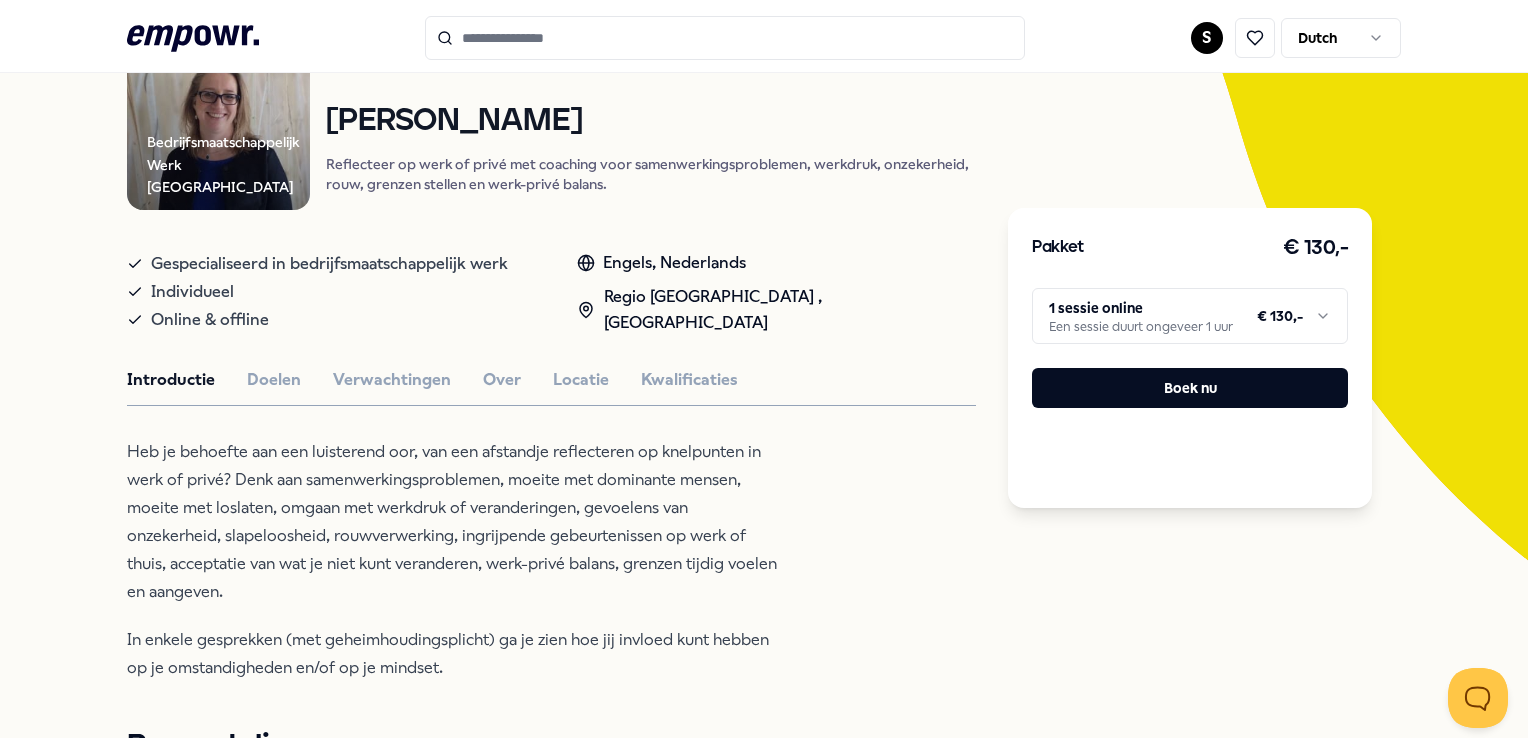 click on ".empowr-logo_svg__cls-1{fill:#03032f} S Dutch Alle categorieën   Self-care library Terug Bedrijfsmaatschappelijk Werk Midden Nederland Coaching [PERSON_NAME] Reflecteer op werk of privé met coaching voor samenwerkingsproblemen, werkdruk, onzekerheid, rouw, grenzen stellen en werk-privé balans. Gespecialiseerd in bedrijfsmaatschappelijk werk Individueel Online & offline Engels, Nederlands Regio [GEOGRAPHIC_DATA] , Regio Oost NL  Introductie Doelen Verwachtingen Over Locatie Kwalificaties Heb je behoefte aan een luisterend oor, van een afstandje reflecteren op knelpunten in werk of privé? Denk aan samenwerkingsproblemen, moeite met dominante mensen, moeite met loslaten, omgaan met werkdruk of veranderingen, gevoelens van onzekerheid, slapeloosheid, rouwverwerking, ingrijpende gebeurtenissen op werk of thuis, acceptatie van wat je niet kunt veranderen, werk-privé balans, grenzen tijdig voelen en aangeven. Beoordelingen   Man, applicatiebeheerder, 56 jaar     Vrouw, databasebeheerder, 42 jaar Aanbevolen Coaching" at bounding box center (764, 369) 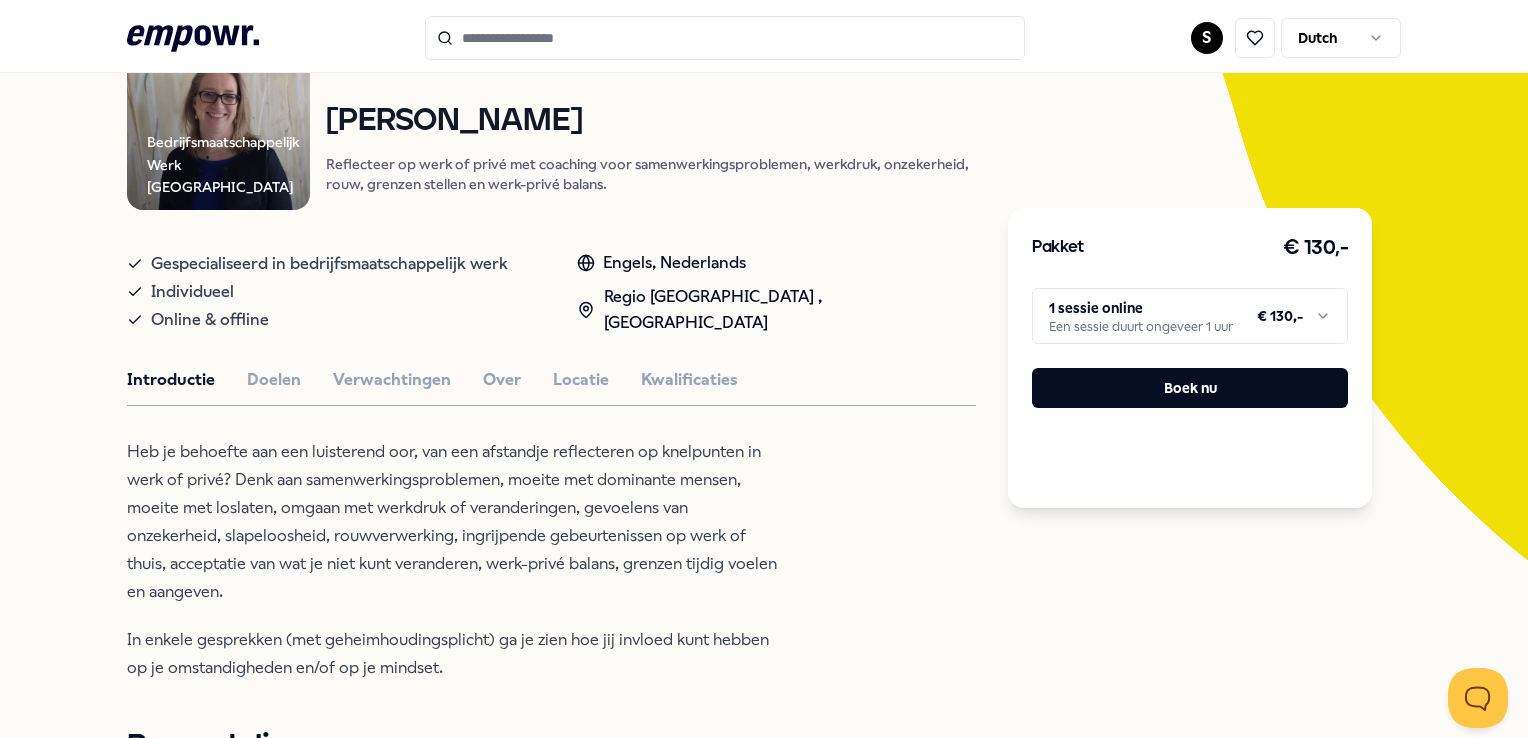 click on ".empowr-logo_svg__cls-1{fill:#03032f} S Dutch Alle categorieën   Self-care library Terug Bedrijfsmaatschappelijk Werk Midden Nederland Coaching [PERSON_NAME] Reflecteer op werk of privé met coaching voor samenwerkingsproblemen, werkdruk, onzekerheid, rouw, grenzen stellen en werk-privé balans. Gespecialiseerd in bedrijfsmaatschappelijk werk Individueel Online & offline Engels, Nederlands Regio [GEOGRAPHIC_DATA] , Regio Oost NL  Introductie Doelen Verwachtingen Over Locatie Kwalificaties Heb je behoefte aan een luisterend oor, van een afstandje reflecteren op knelpunten in werk of privé? Denk aan samenwerkingsproblemen, moeite met dominante mensen, moeite met loslaten, omgaan met werkdruk of veranderingen, gevoelens van onzekerheid, slapeloosheid, rouwverwerking, ingrijpende gebeurtenissen op werk of thuis, acceptatie van wat je niet kunt veranderen, werk-privé balans, grenzen tijdig voelen en aangeven. Beoordelingen   Man, applicatiebeheerder, 56 jaar     Vrouw, databasebeheerder, 42 jaar Aanbevolen Coaching" at bounding box center [764, 369] 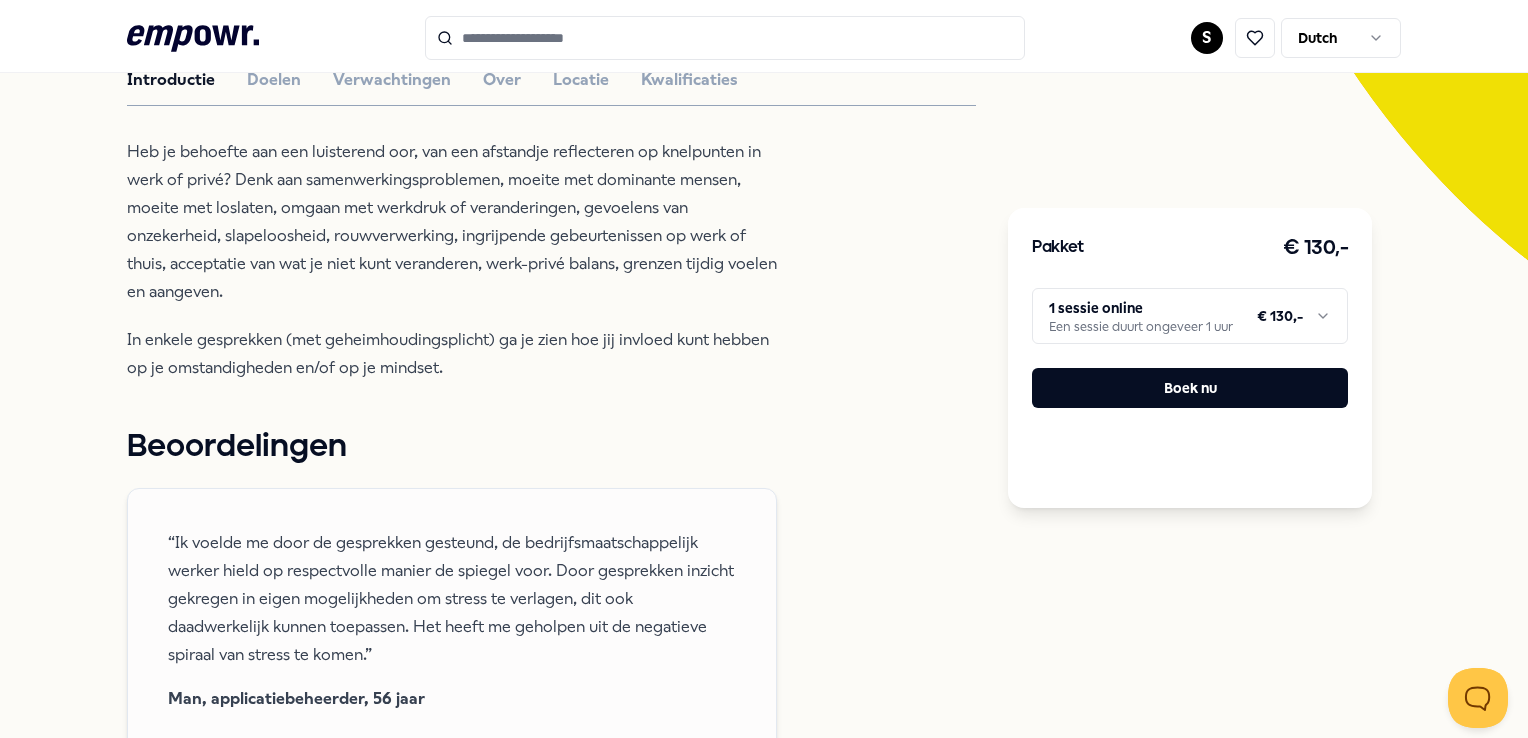 scroll, scrollTop: 200, scrollLeft: 0, axis: vertical 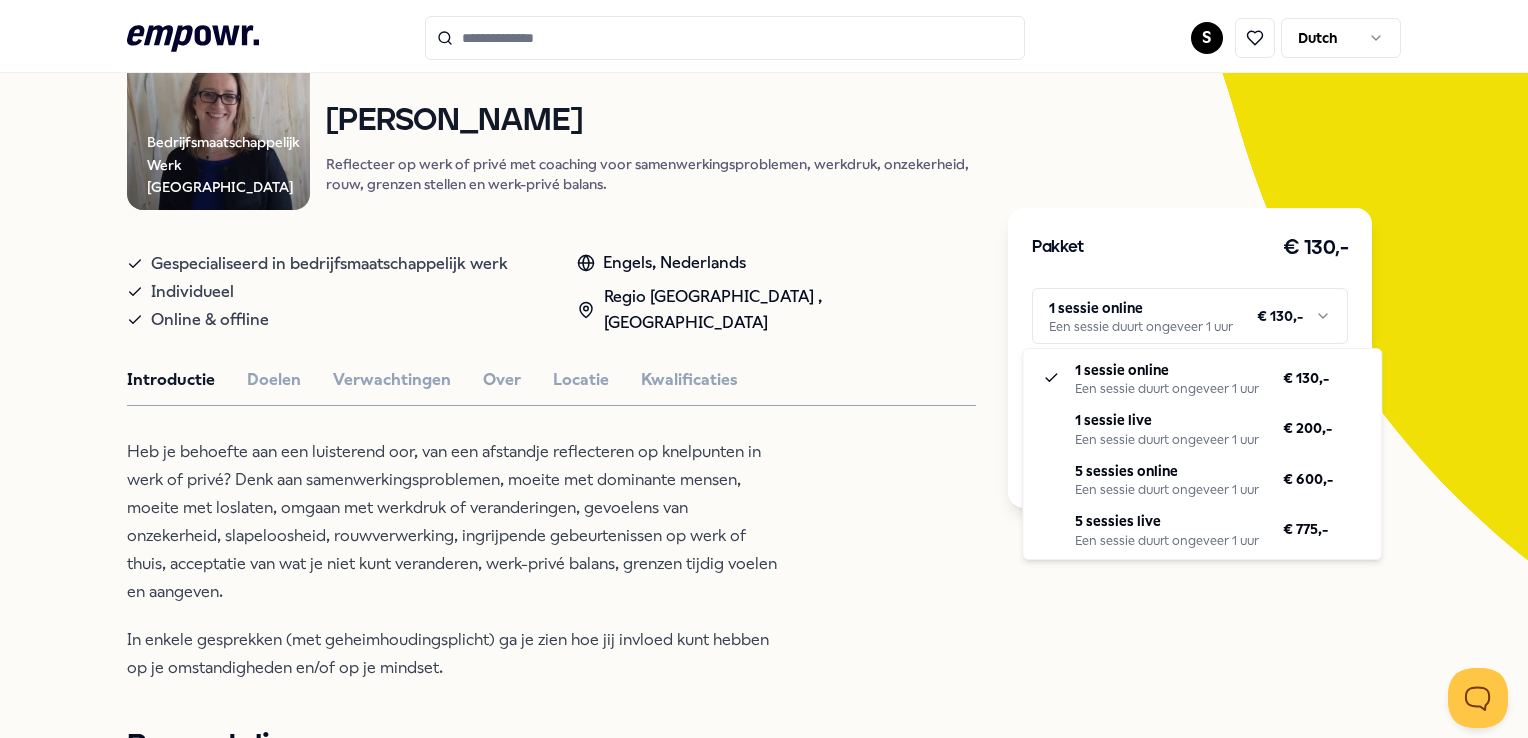 click on ".empowr-logo_svg__cls-1{fill:#03032f} S Dutch Alle categorieën   Self-care library Terug Bedrijfsmaatschappelijk Werk Midden Nederland Coaching [PERSON_NAME] Reflecteer op werk of privé met coaching voor samenwerkingsproblemen, werkdruk, onzekerheid, rouw, grenzen stellen en werk-privé balans. Gespecialiseerd in bedrijfsmaatschappelijk werk Individueel Online & offline Engels, Nederlands Regio [GEOGRAPHIC_DATA] , Regio Oost NL  Introductie Doelen Verwachtingen Over Locatie Kwalificaties Heb je behoefte aan een luisterend oor, van een afstandje reflecteren op knelpunten in werk of privé? Denk aan samenwerkingsproblemen, moeite met dominante mensen, moeite met loslaten, omgaan met werkdruk of veranderingen, gevoelens van onzekerheid, slapeloosheid, rouwverwerking, ingrijpende gebeurtenissen op werk of thuis, acceptatie van wat je niet kunt veranderen, werk-privé balans, grenzen tijdig voelen en aangeven. Beoordelingen   Man, applicatiebeheerder, 56 jaar     Vrouw, databasebeheerder, 42 jaar Aanbevolen Coaching" at bounding box center (764, 369) 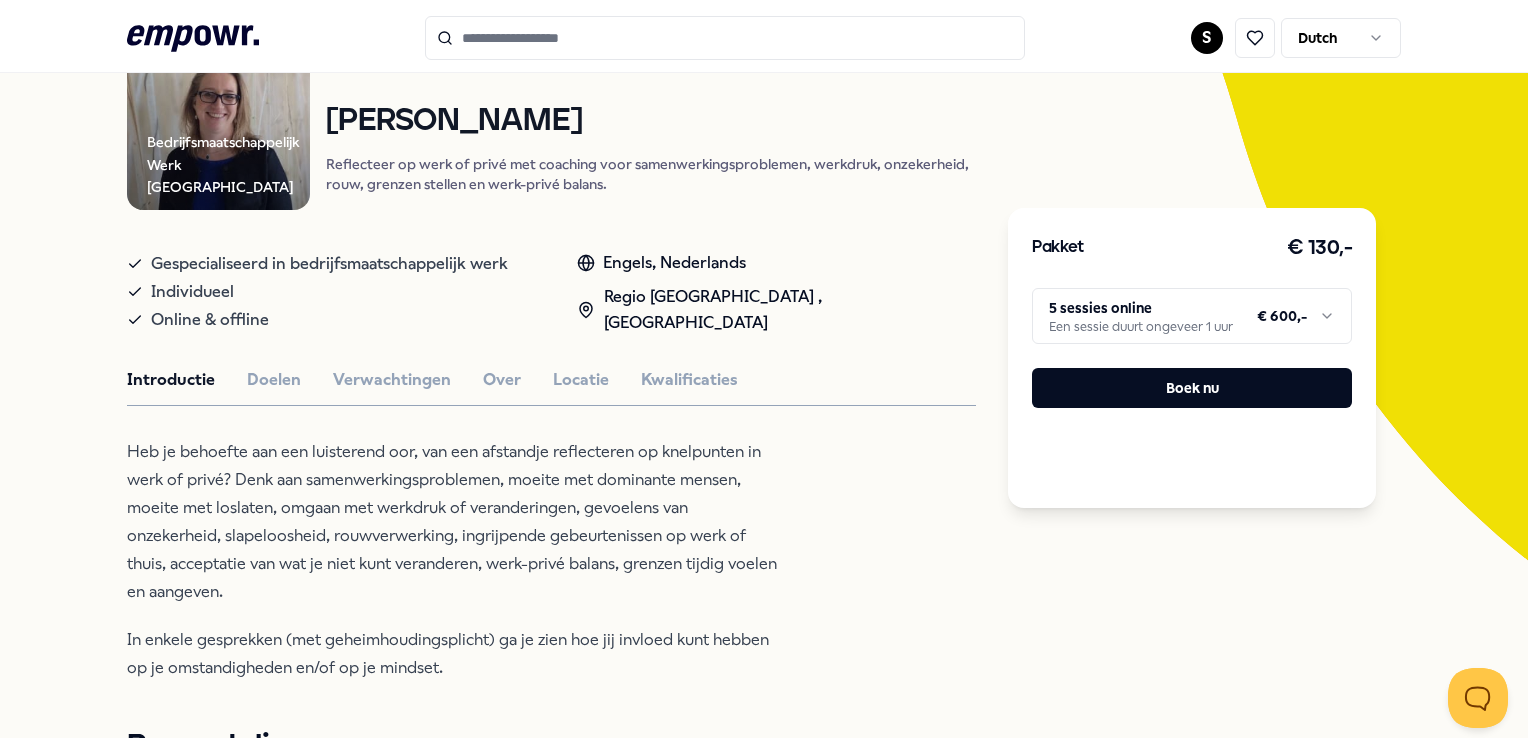 click on ".empowr-logo_svg__cls-1{fill:#03032f} S Dutch Alle categorieën   Self-care library Terug Bedrijfsmaatschappelijk Werk Midden Nederland Coaching [PERSON_NAME] Reflecteer op werk of privé met coaching voor samenwerkingsproblemen, werkdruk, onzekerheid, rouw, grenzen stellen en werk-privé balans. Gespecialiseerd in bedrijfsmaatschappelijk werk Individueel Online & offline Engels, Nederlands Regio [GEOGRAPHIC_DATA] , Regio Oost NL  Introductie Doelen Verwachtingen Over Locatie Kwalificaties Heb je behoefte aan een luisterend oor, van een afstandje reflecteren op knelpunten in werk of privé? Denk aan samenwerkingsproblemen, moeite met dominante mensen, moeite met loslaten, omgaan met werkdruk of veranderingen, gevoelens van onzekerheid, slapeloosheid, rouwverwerking, ingrijpende gebeurtenissen op werk of thuis, acceptatie van wat je niet kunt veranderen, werk-privé balans, grenzen tijdig voelen en aangeven. Beoordelingen   Man, applicatiebeheerder, 56 jaar     Vrouw, databasebeheerder, 42 jaar Aanbevolen Coaching" at bounding box center [764, 369] 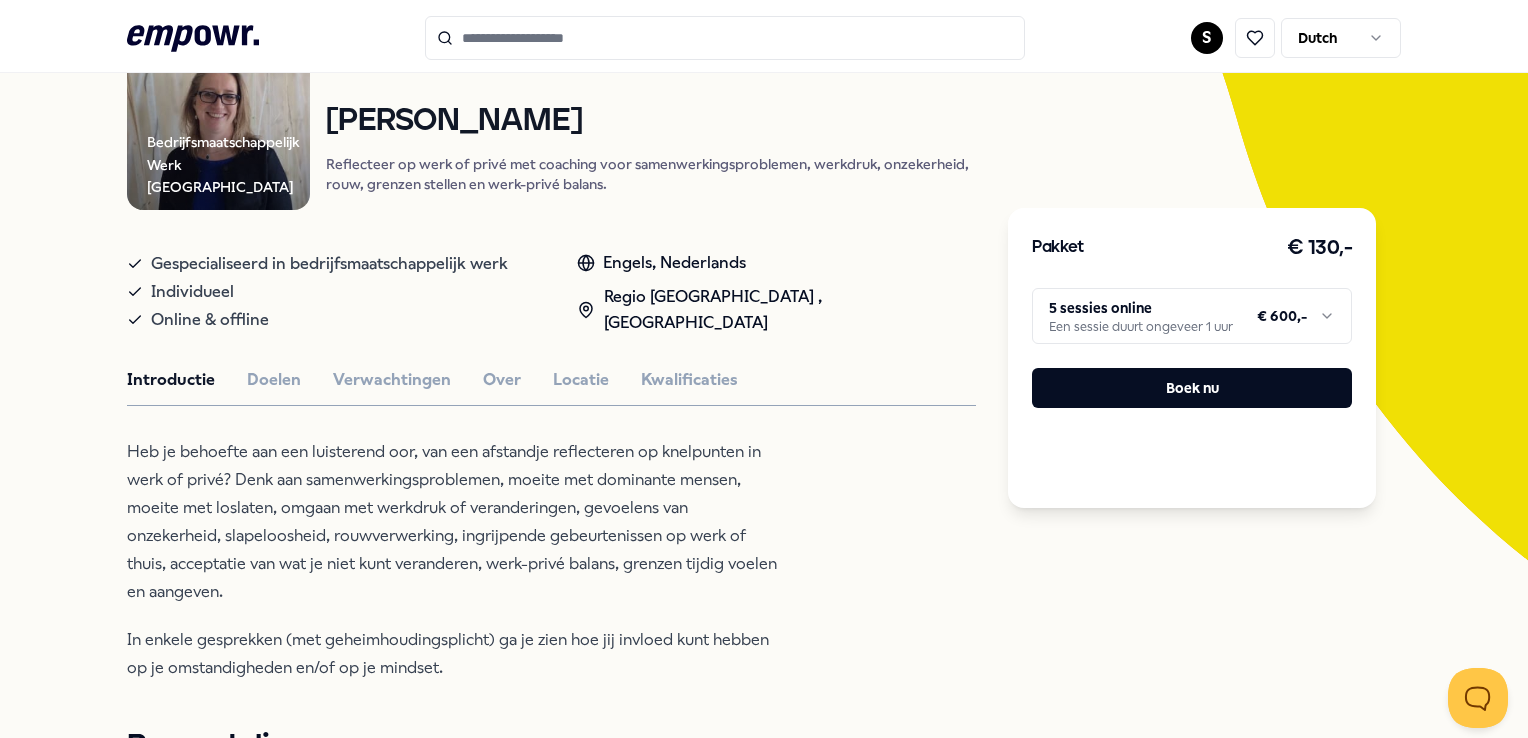 click on ".empowr-logo_svg__cls-1{fill:#03032f} S Dutch Alle categorieën   Self-care library Terug Bedrijfsmaatschappelijk Werk Midden Nederland Coaching [PERSON_NAME] Reflecteer op werk of privé met coaching voor samenwerkingsproblemen, werkdruk, onzekerheid, rouw, grenzen stellen en werk-privé balans. Gespecialiseerd in bedrijfsmaatschappelijk werk Individueel Online & offline Engels, Nederlands Regio [GEOGRAPHIC_DATA] , Regio Oost NL  Introductie Doelen Verwachtingen Over Locatie Kwalificaties Heb je behoefte aan een luisterend oor, van een afstandje reflecteren op knelpunten in werk of privé? Denk aan samenwerkingsproblemen, moeite met dominante mensen, moeite met loslaten, omgaan met werkdruk of veranderingen, gevoelens van onzekerheid, slapeloosheid, rouwverwerking, ingrijpende gebeurtenissen op werk of thuis, acceptatie van wat je niet kunt veranderen, werk-privé balans, grenzen tijdig voelen en aangeven. Beoordelingen   Man, applicatiebeheerder, 56 jaar     Vrouw, databasebeheerder, 42 jaar Aanbevolen Coaching" at bounding box center (764, 369) 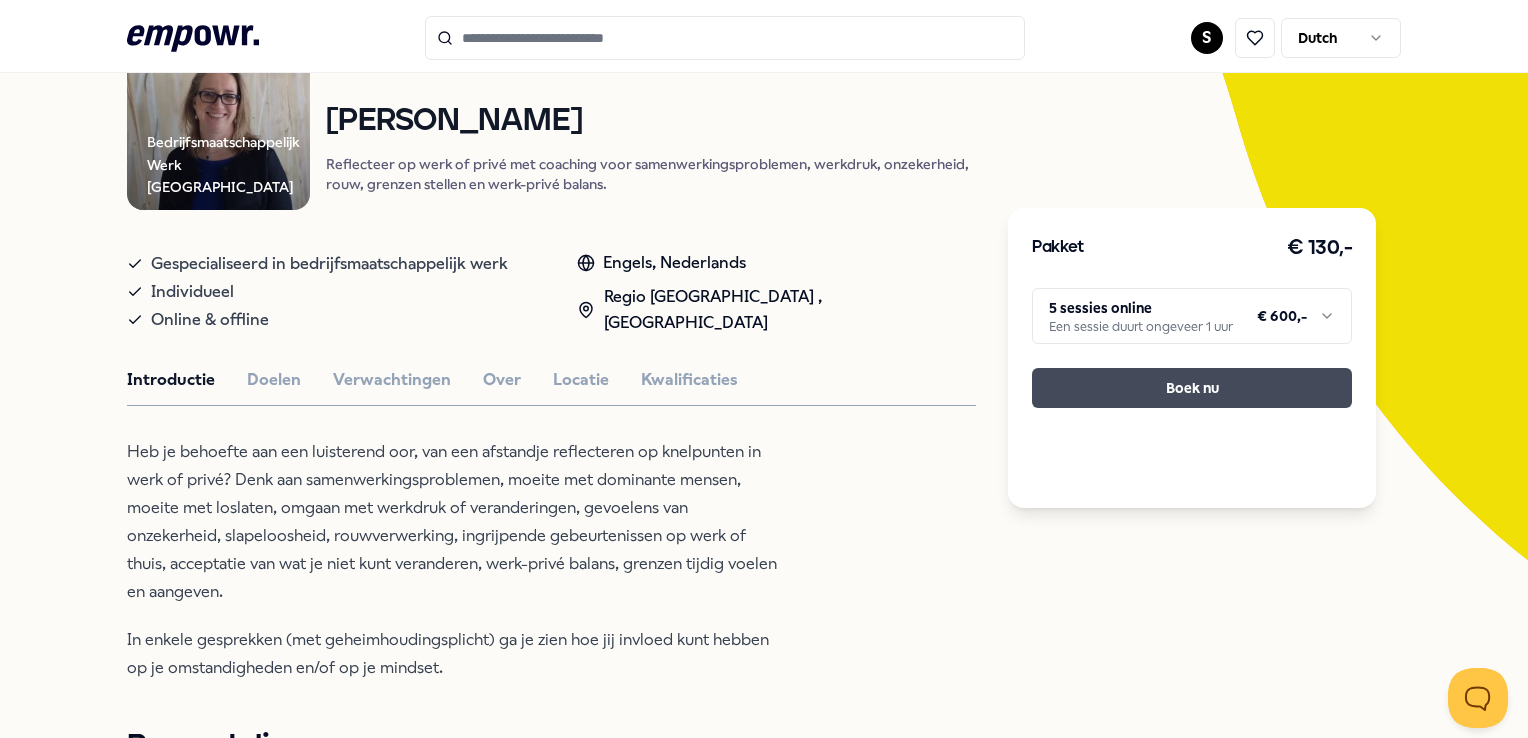 click on "Boek nu" at bounding box center (1192, 388) 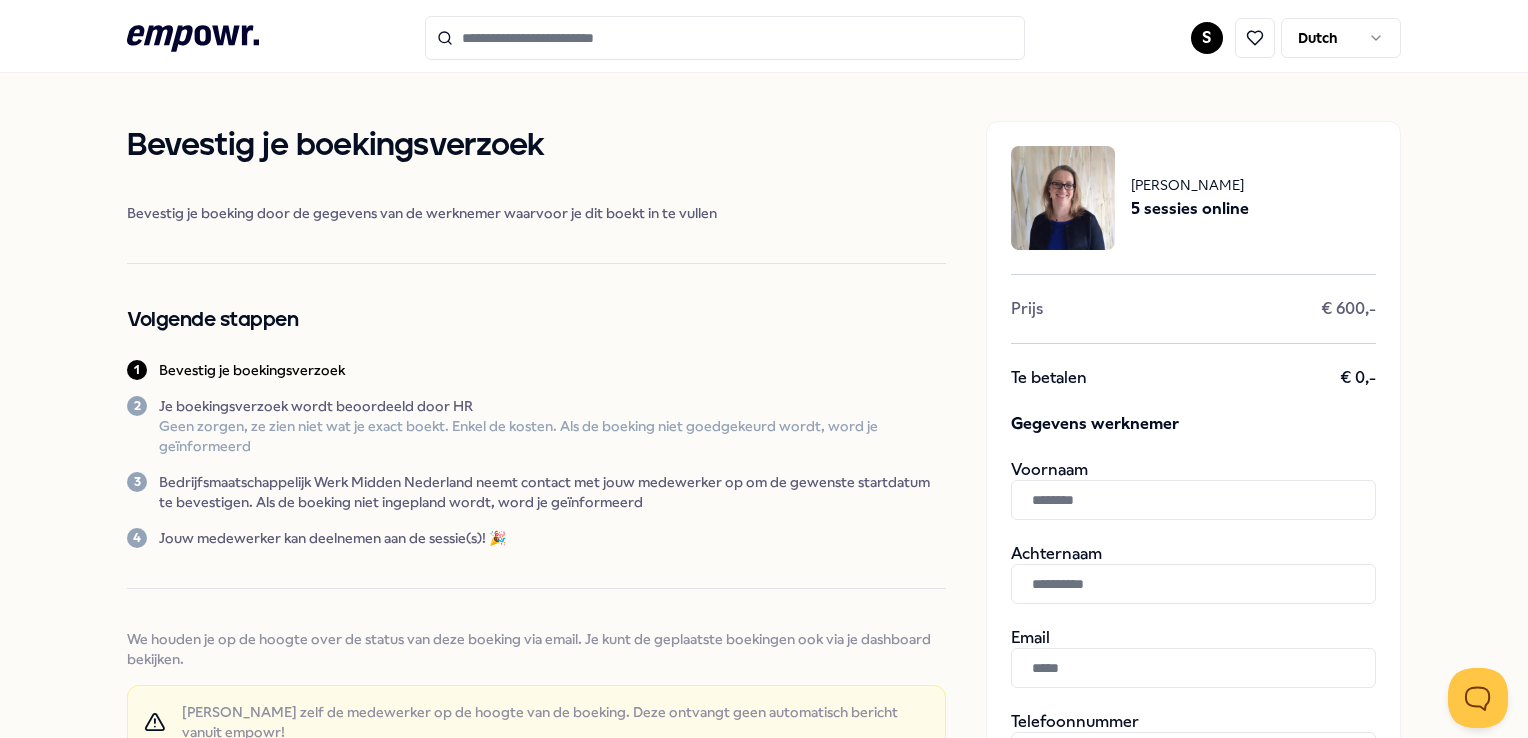 scroll, scrollTop: 300, scrollLeft: 0, axis: vertical 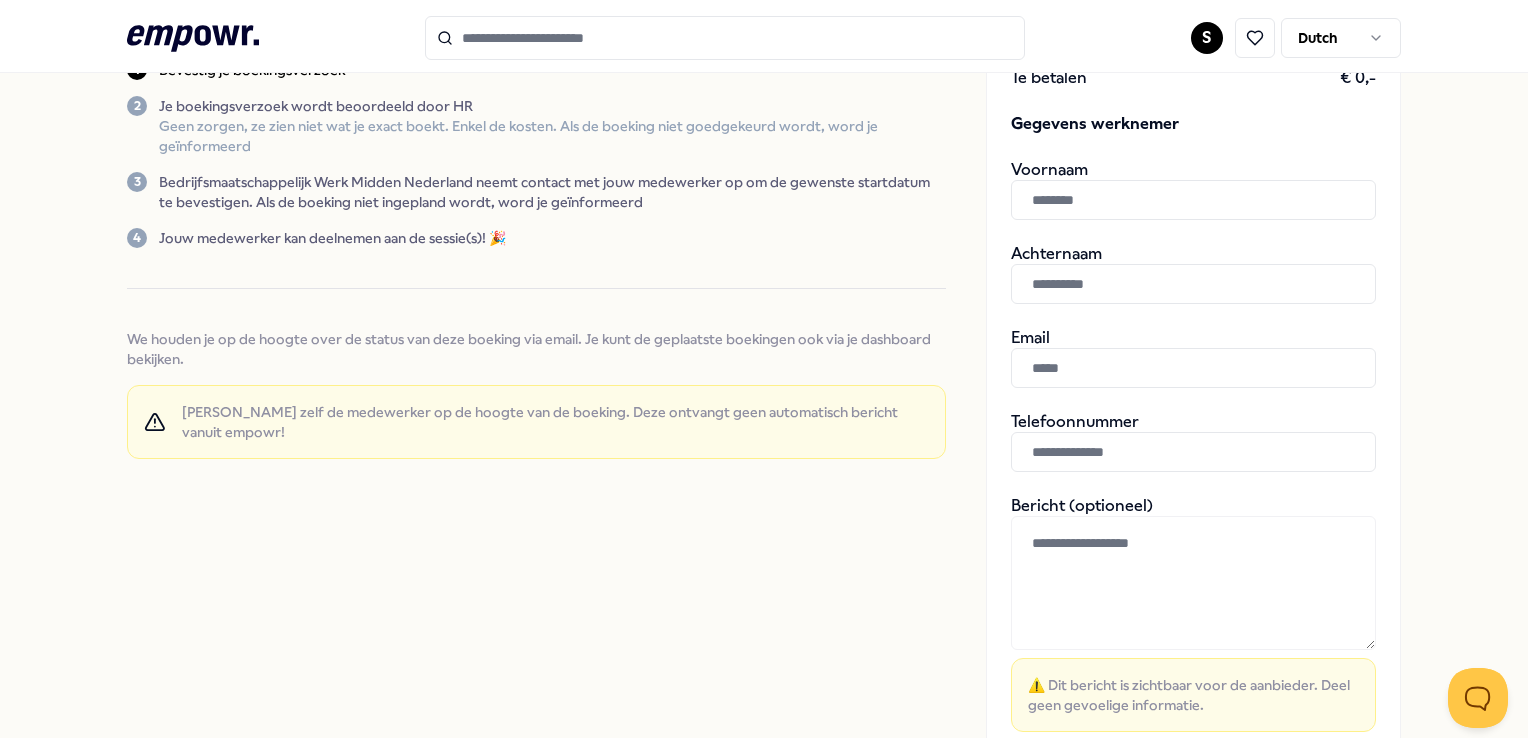 click at bounding box center (1193, 200) 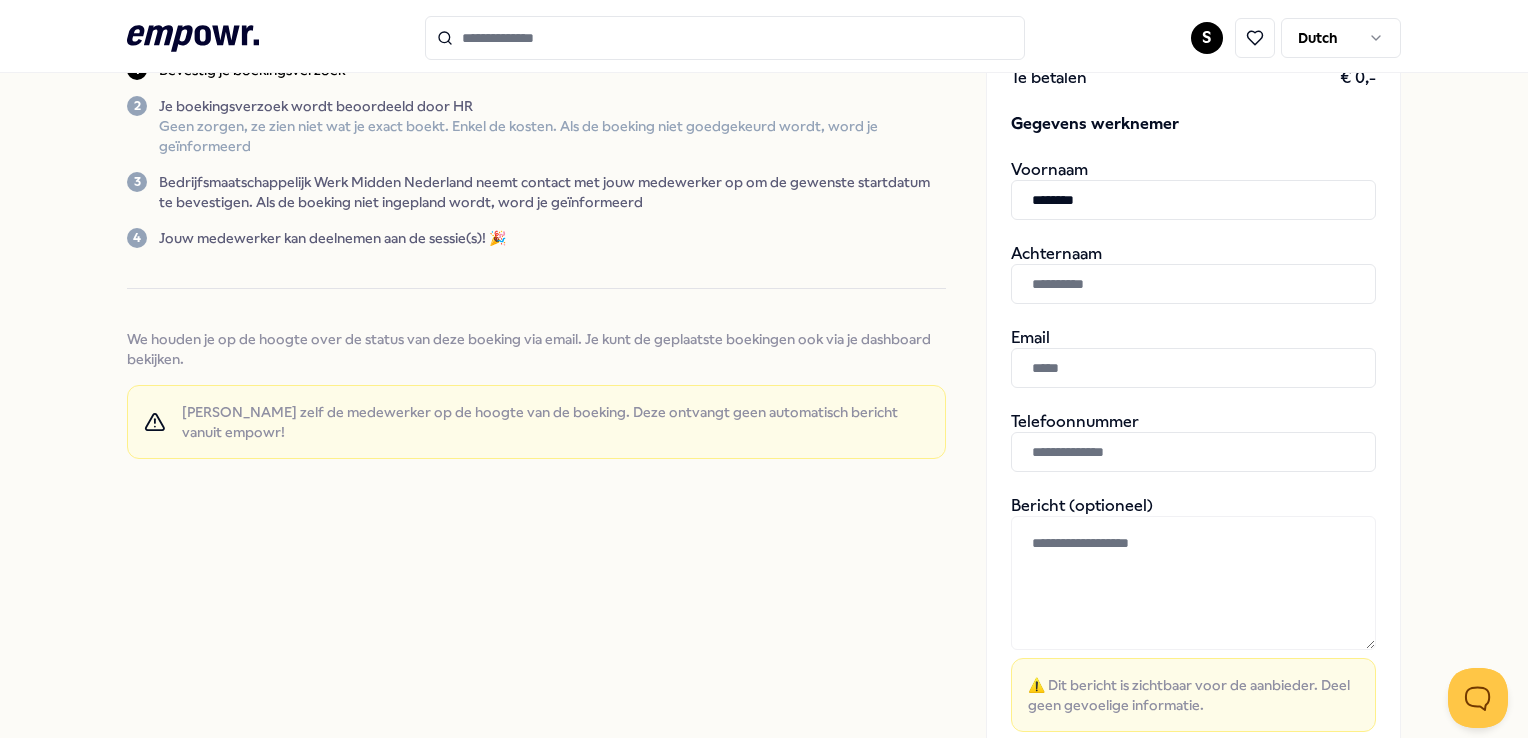 type on "********" 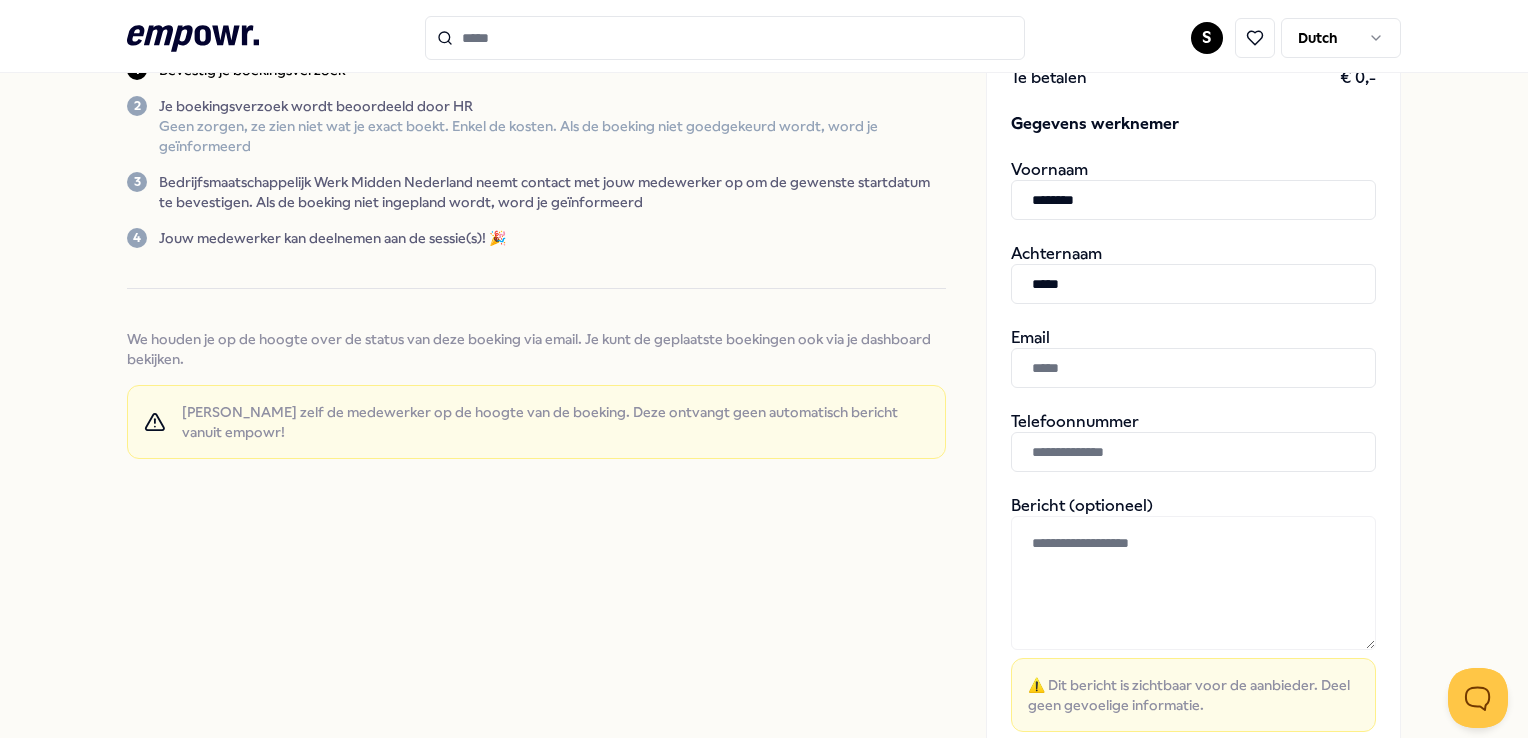 type on "*****" 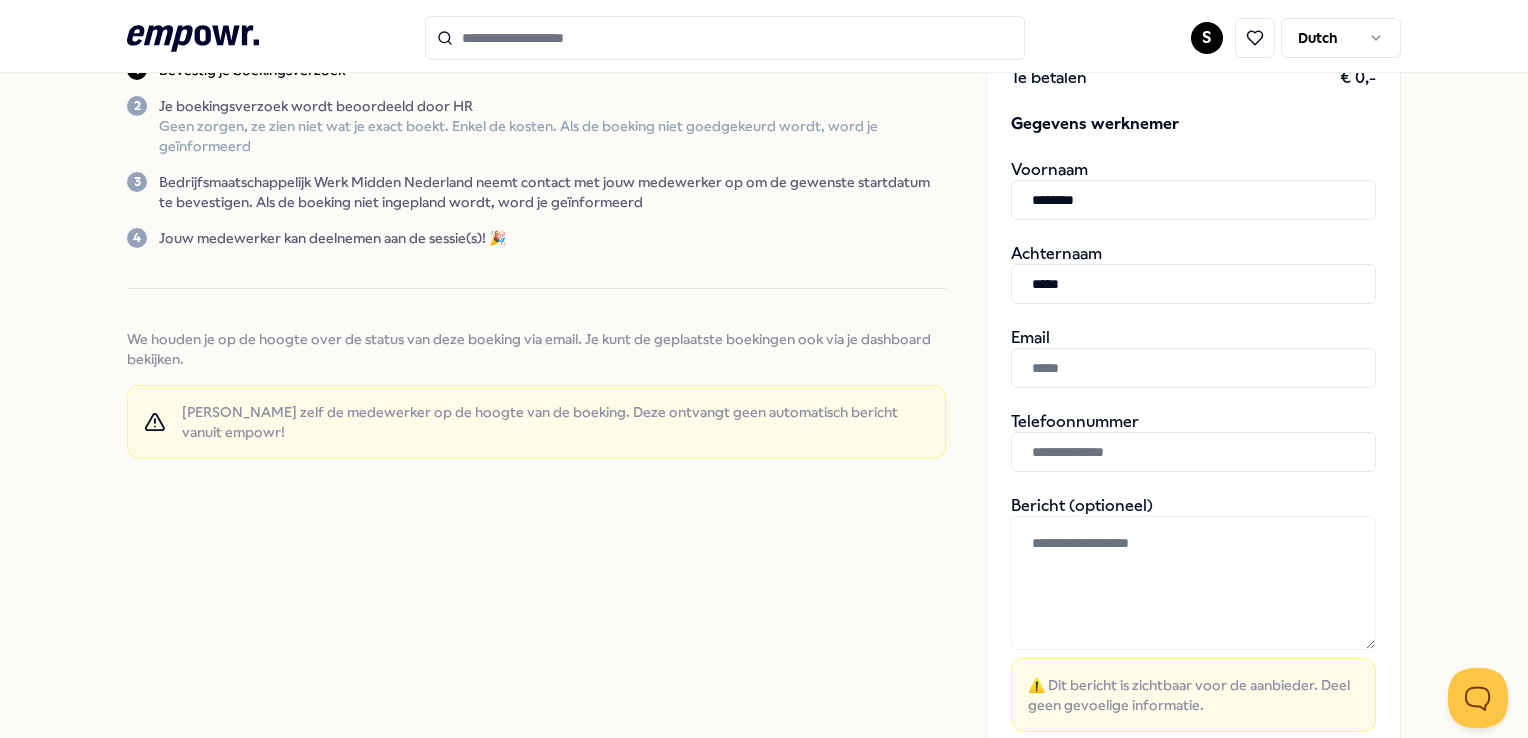 paste on "**********" 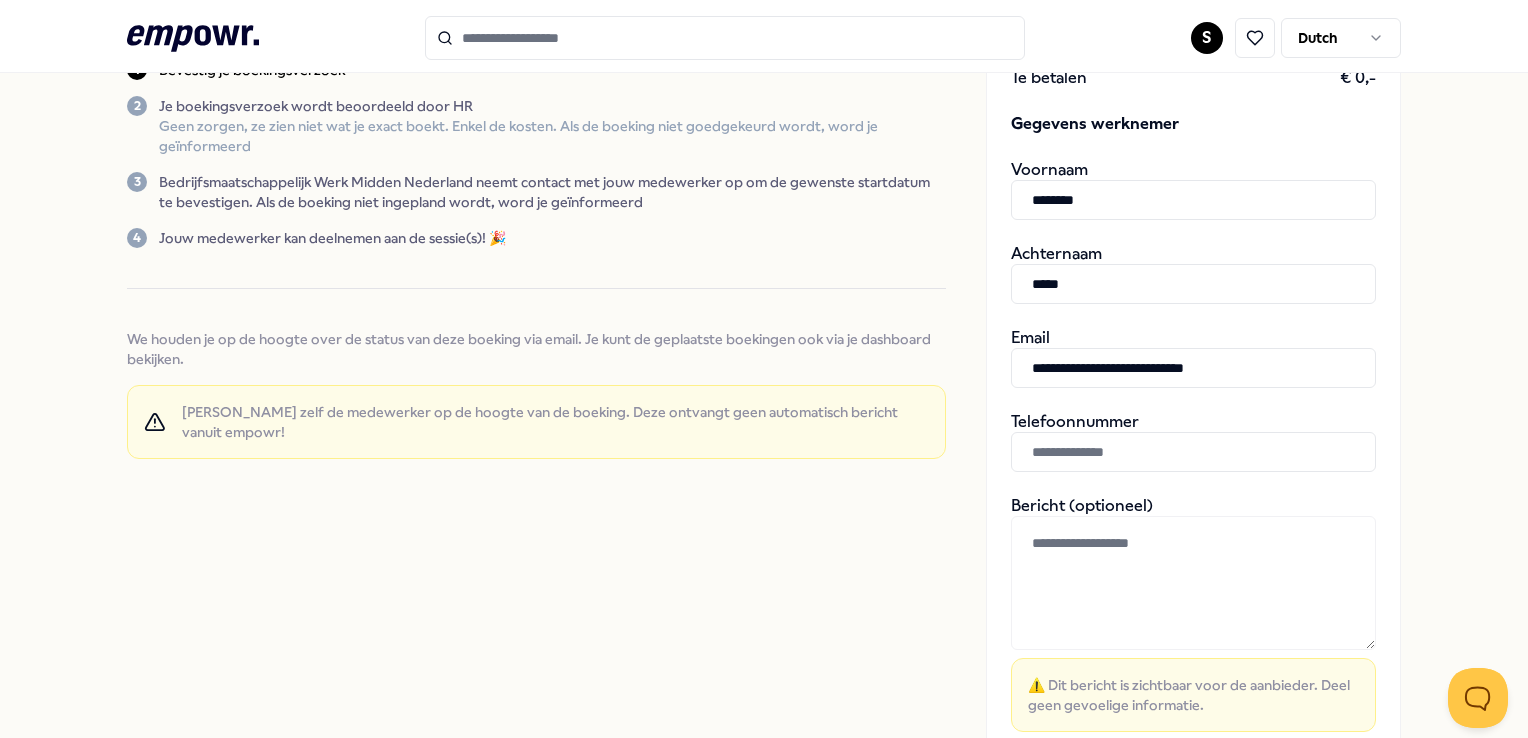 click on "**********" at bounding box center (1193, 368) 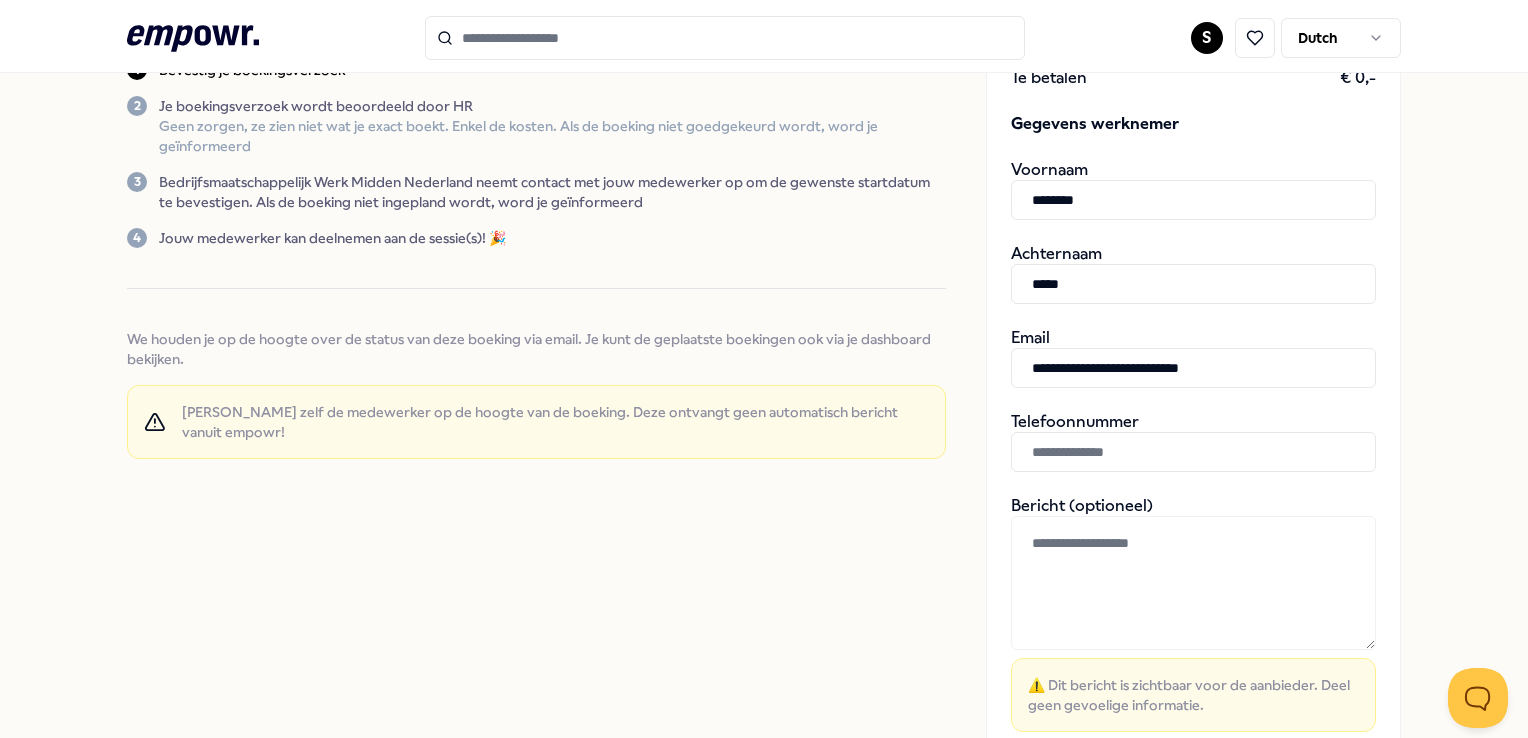 type on "**********" 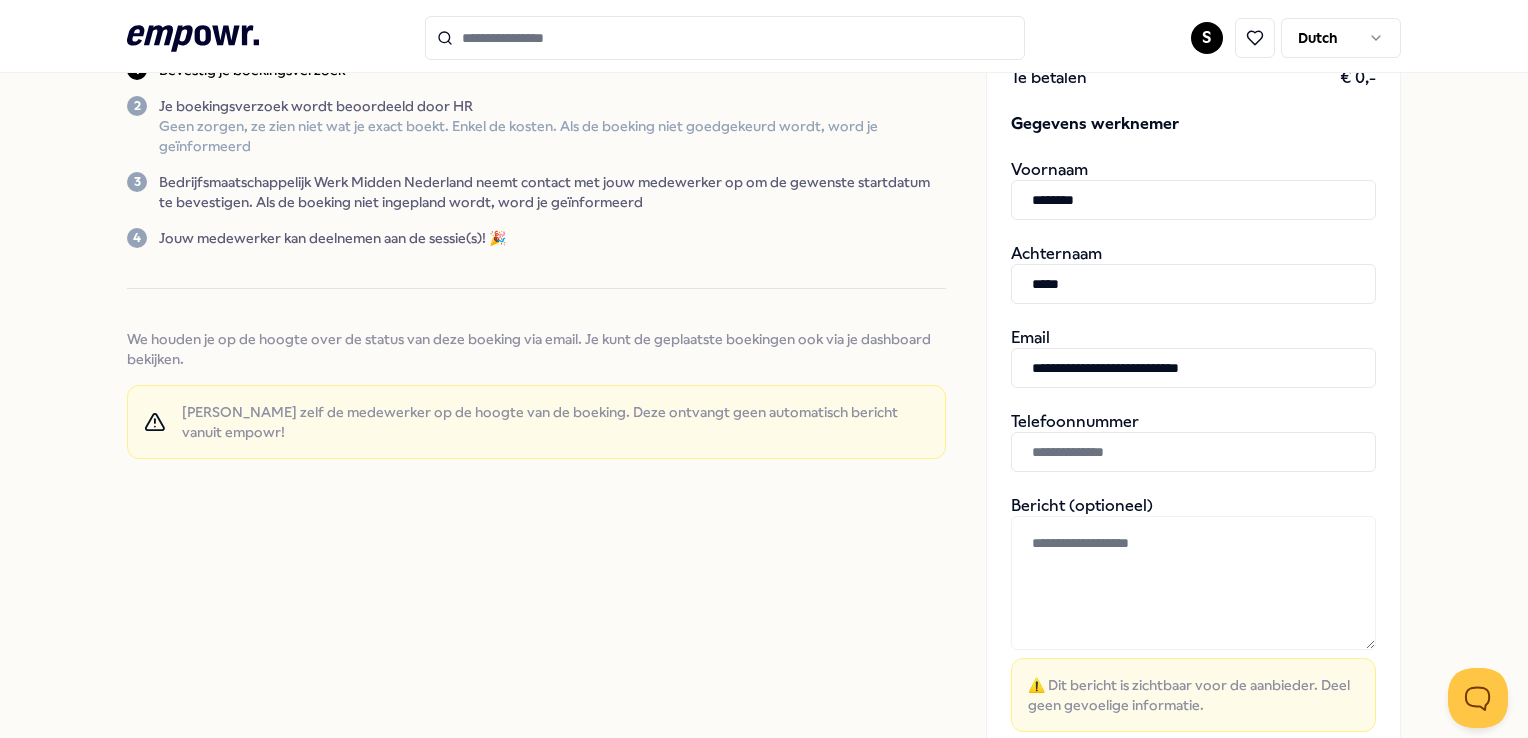 paste on "**********" 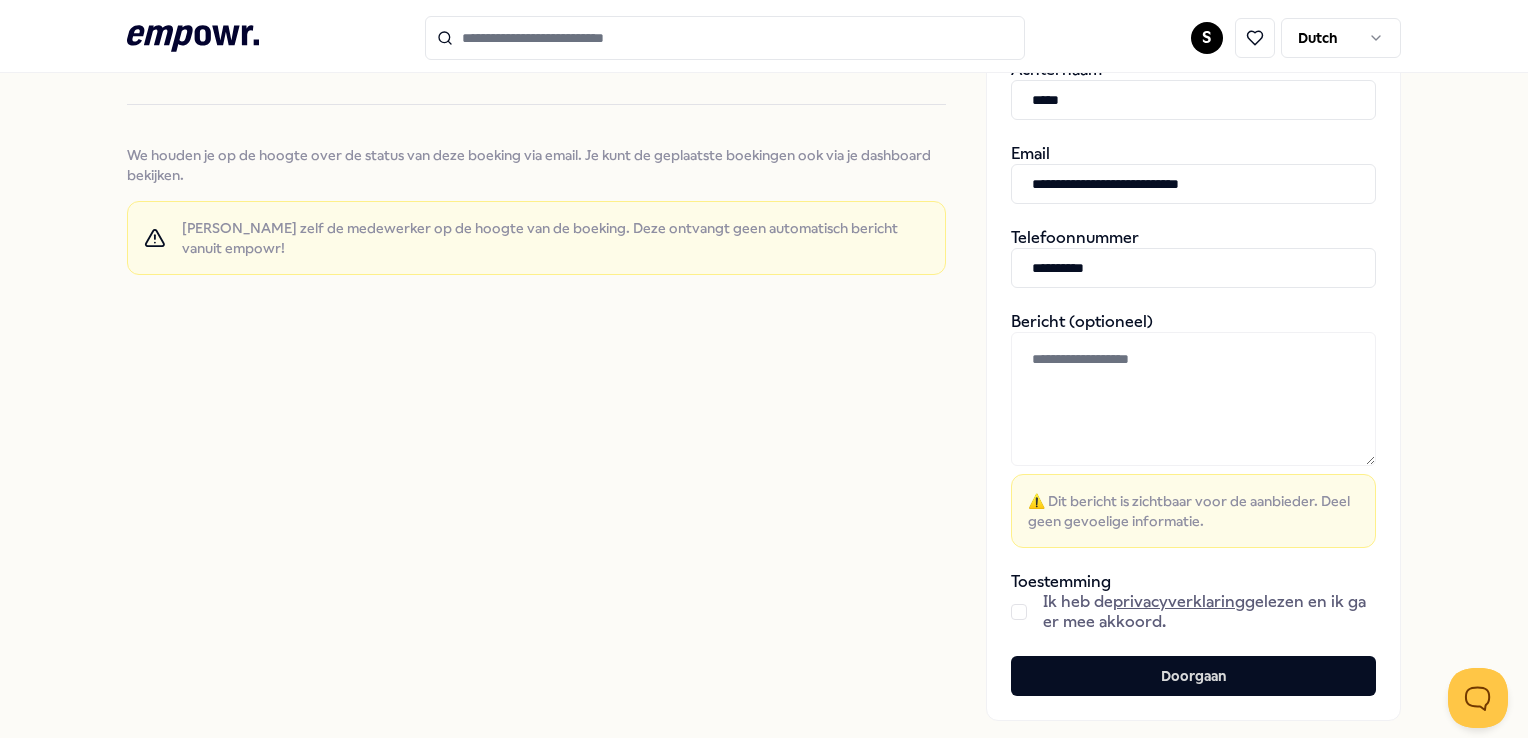 scroll, scrollTop: 600, scrollLeft: 0, axis: vertical 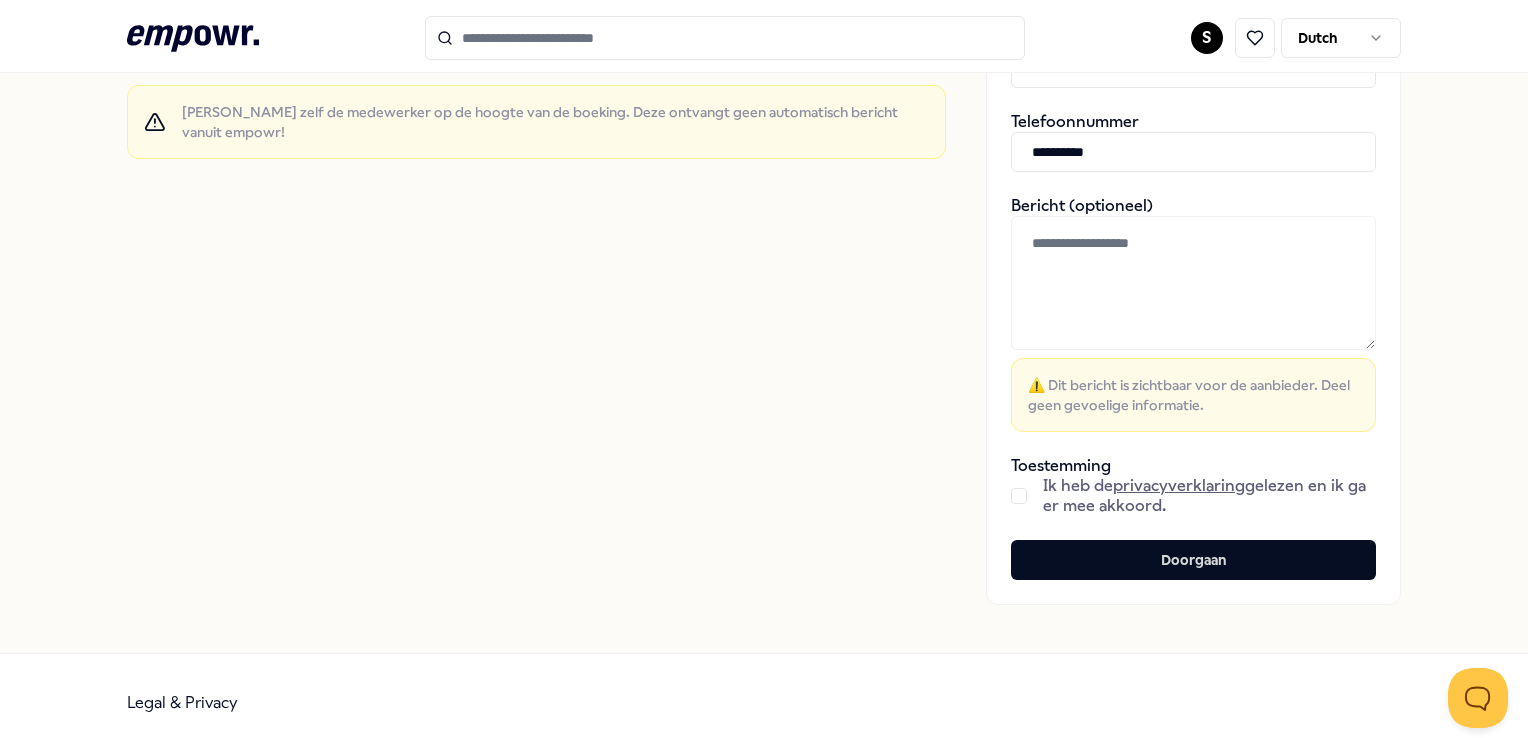 type on "**********" 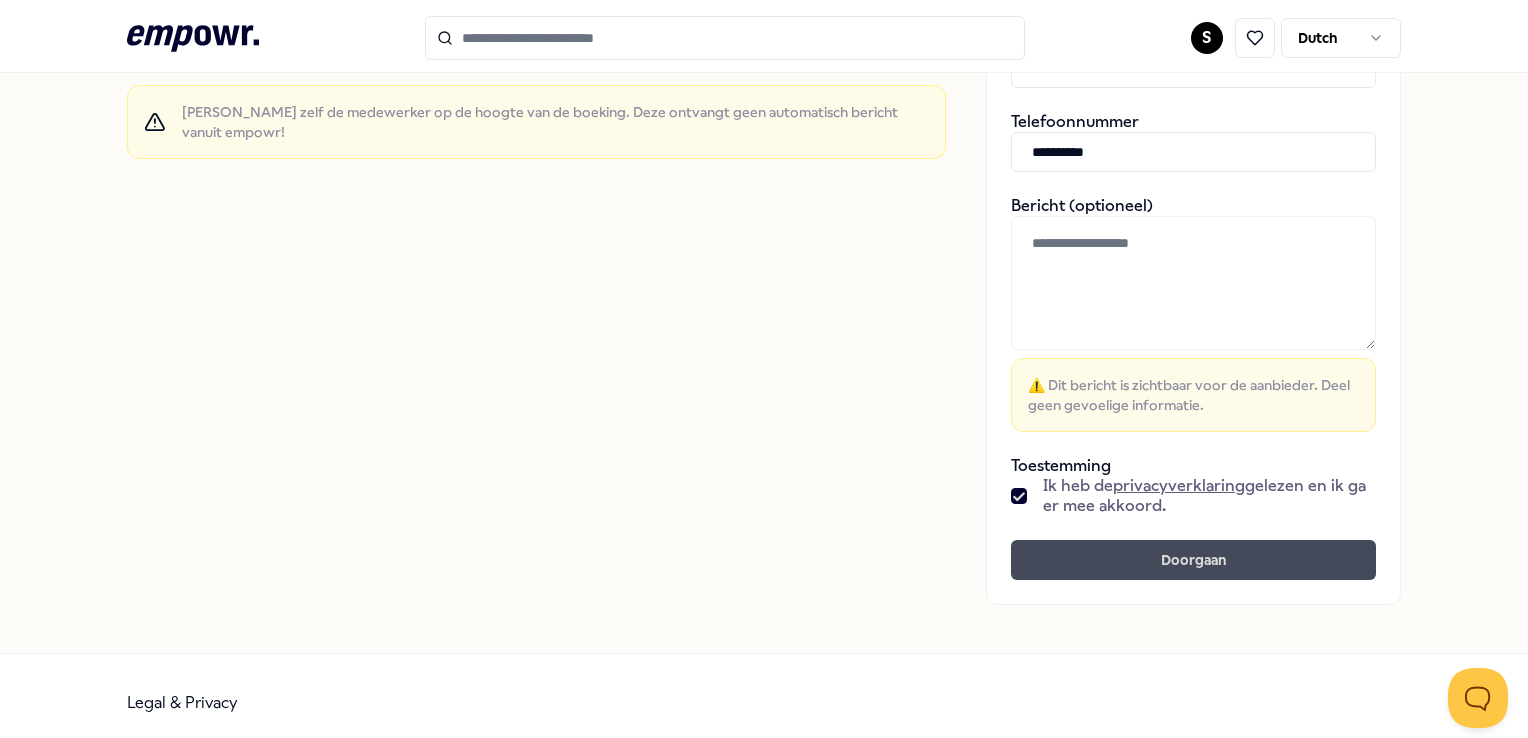 click on "Doorgaan" at bounding box center (1193, 560) 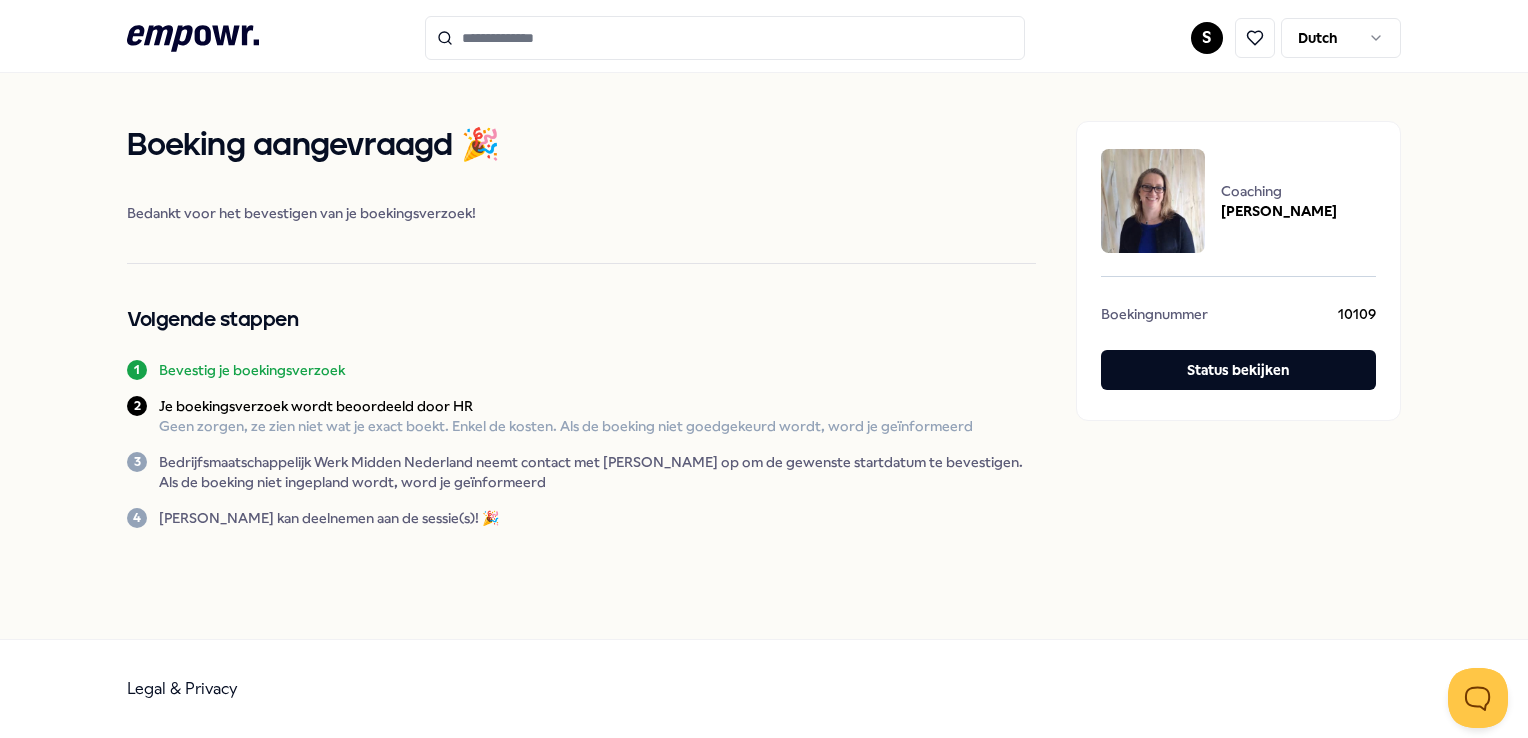 scroll, scrollTop: 0, scrollLeft: 0, axis: both 